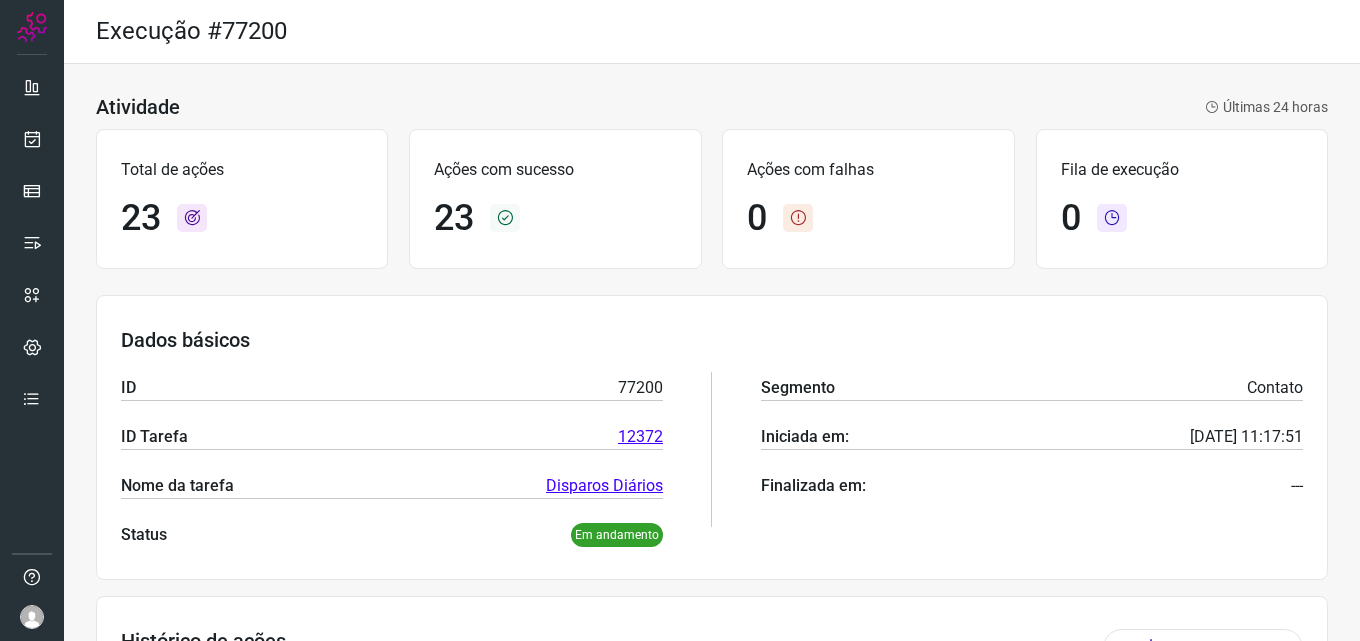 scroll, scrollTop: 0, scrollLeft: 0, axis: both 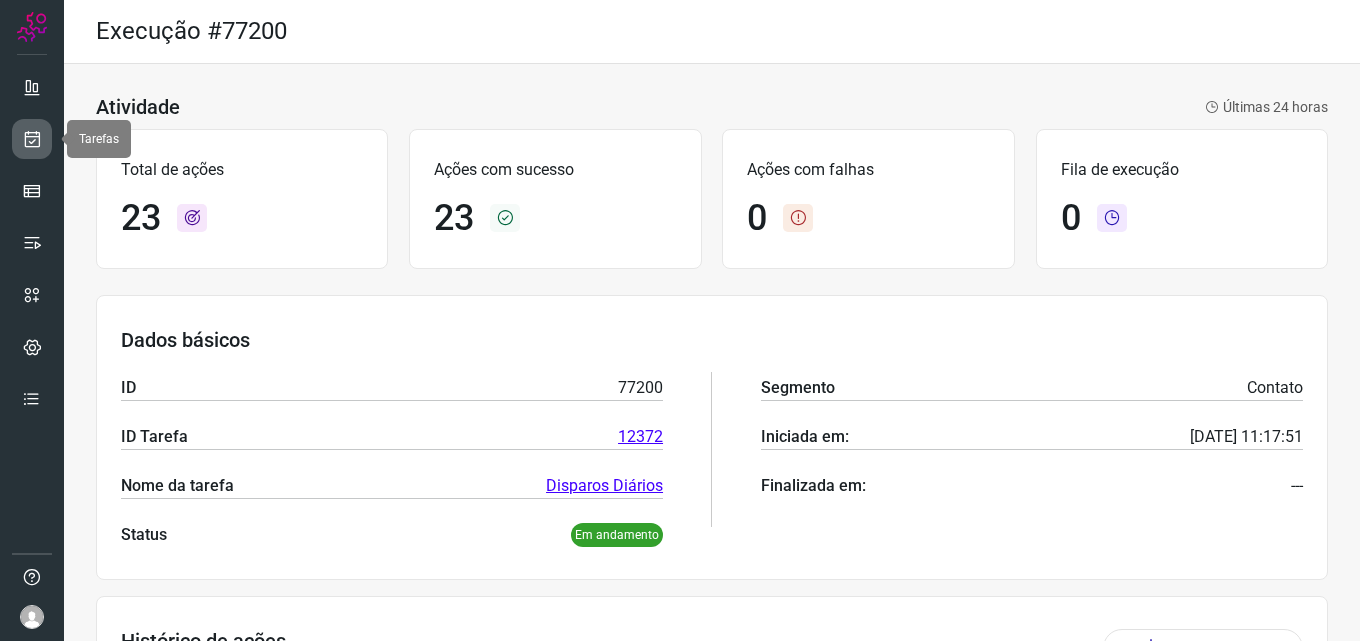 click at bounding box center (32, 139) 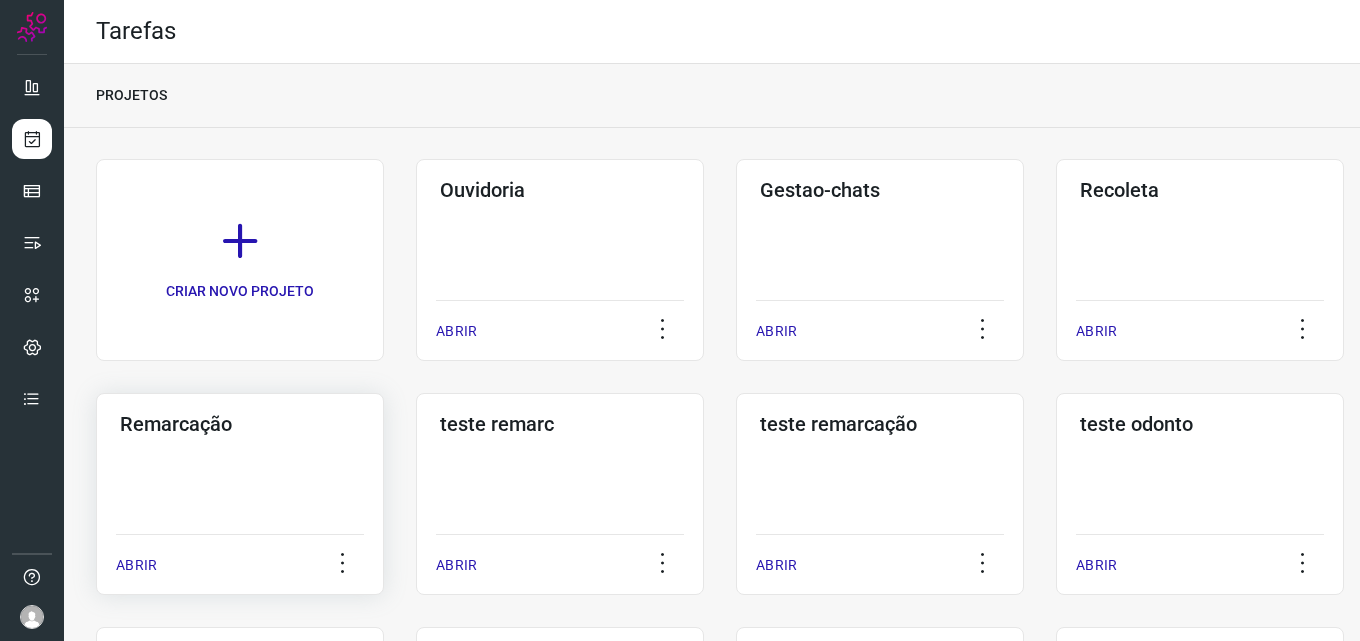 click on "Remarcação  ABRIR" 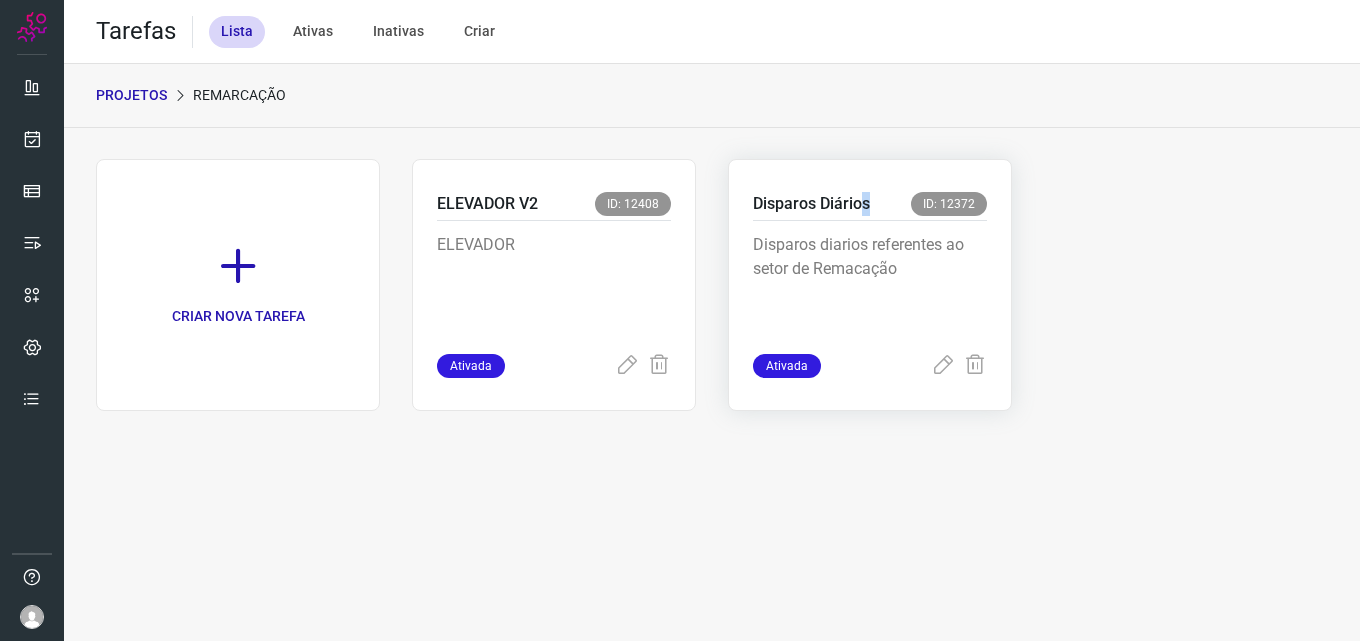 click on "Disparos Diários ID: 12372" at bounding box center (870, 206) 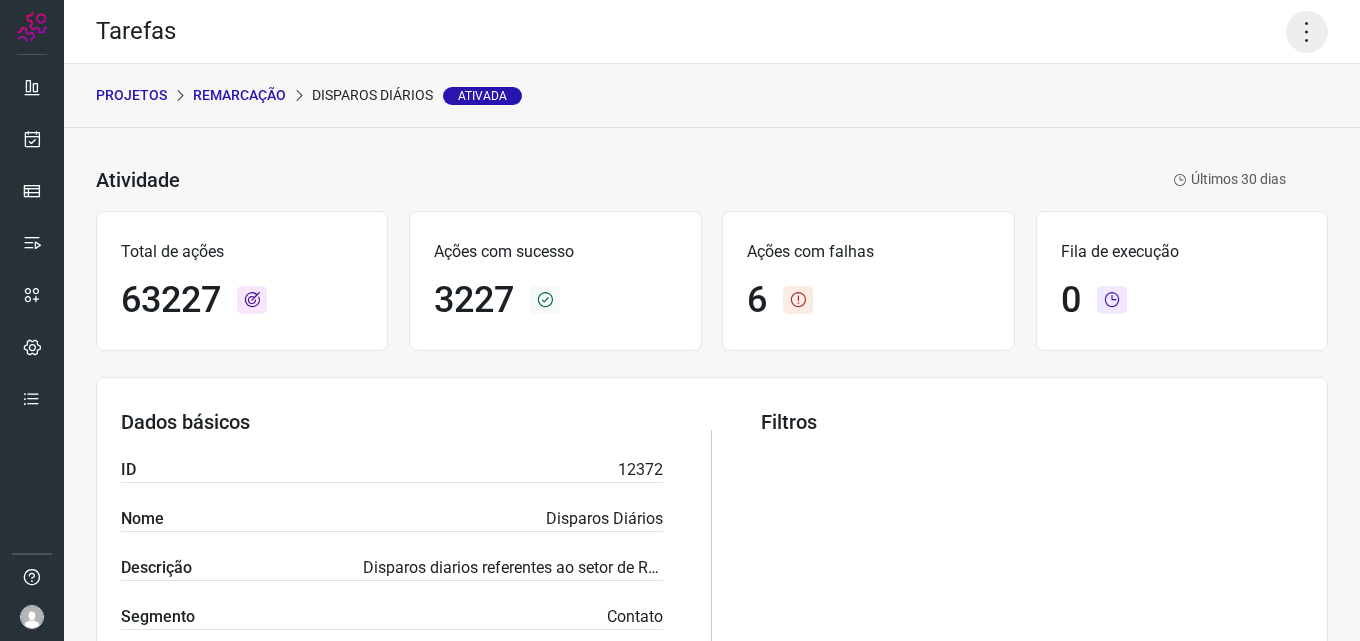 click 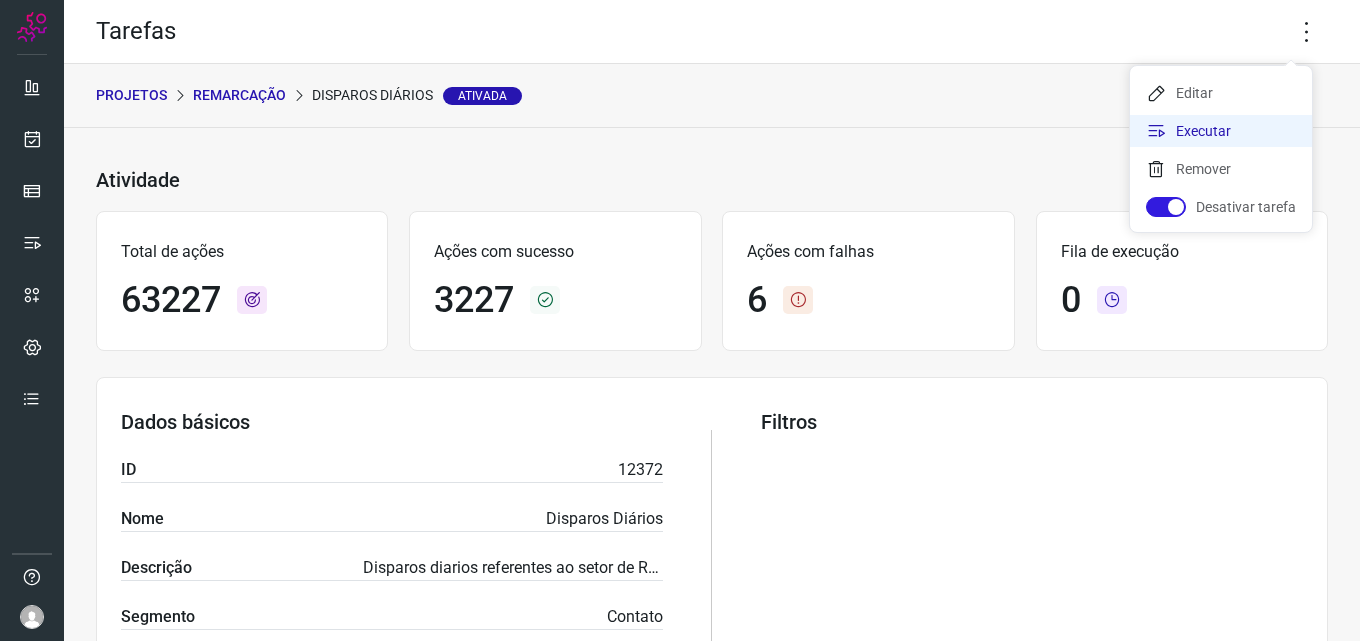 click on "Executar" 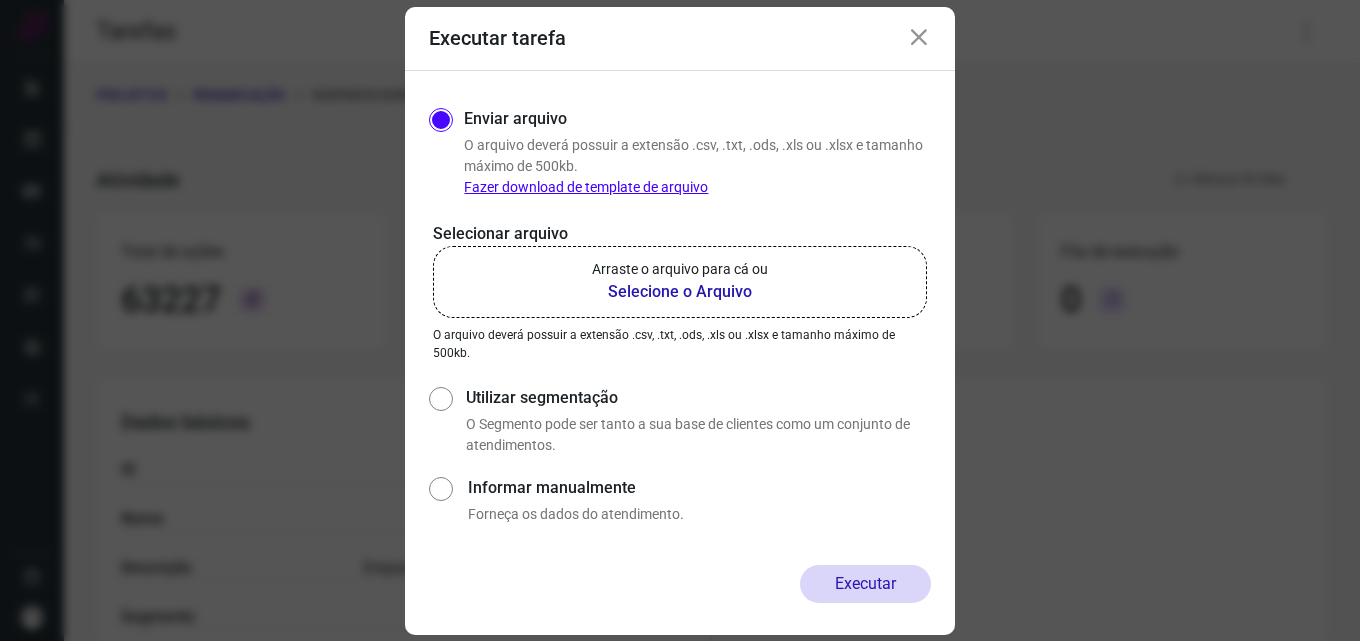 click on "Selecione o Arquivo" at bounding box center [680, 292] 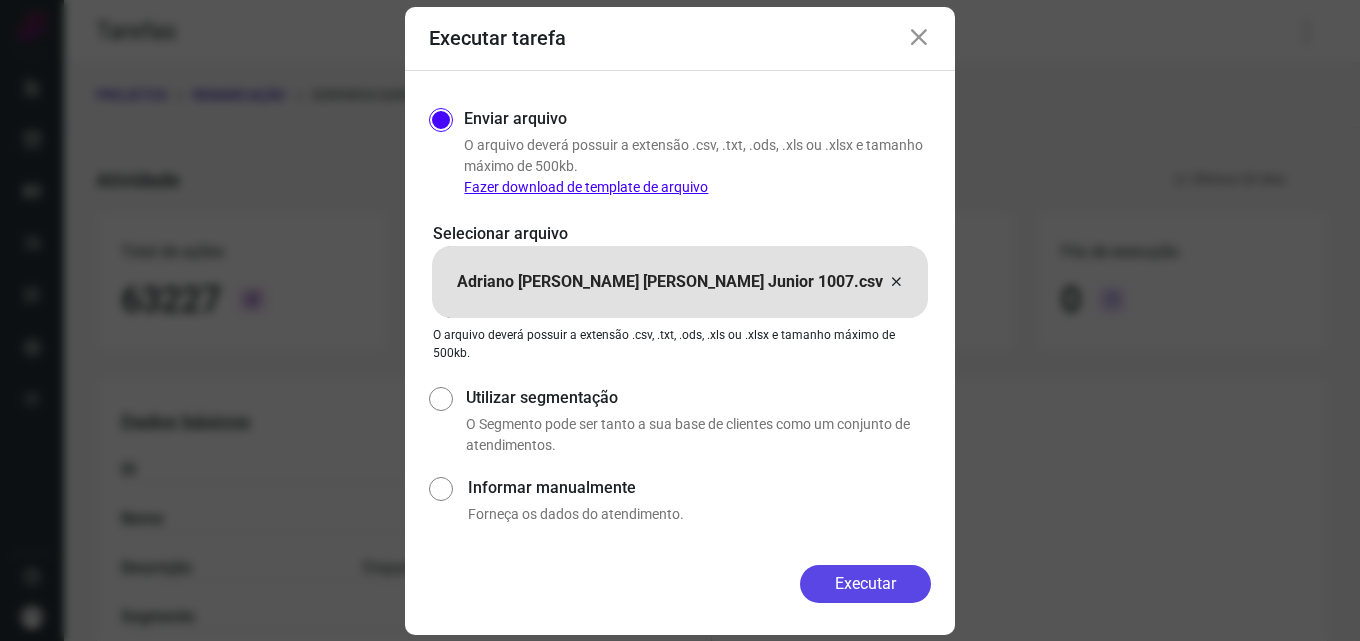 click on "Executar" at bounding box center (865, 584) 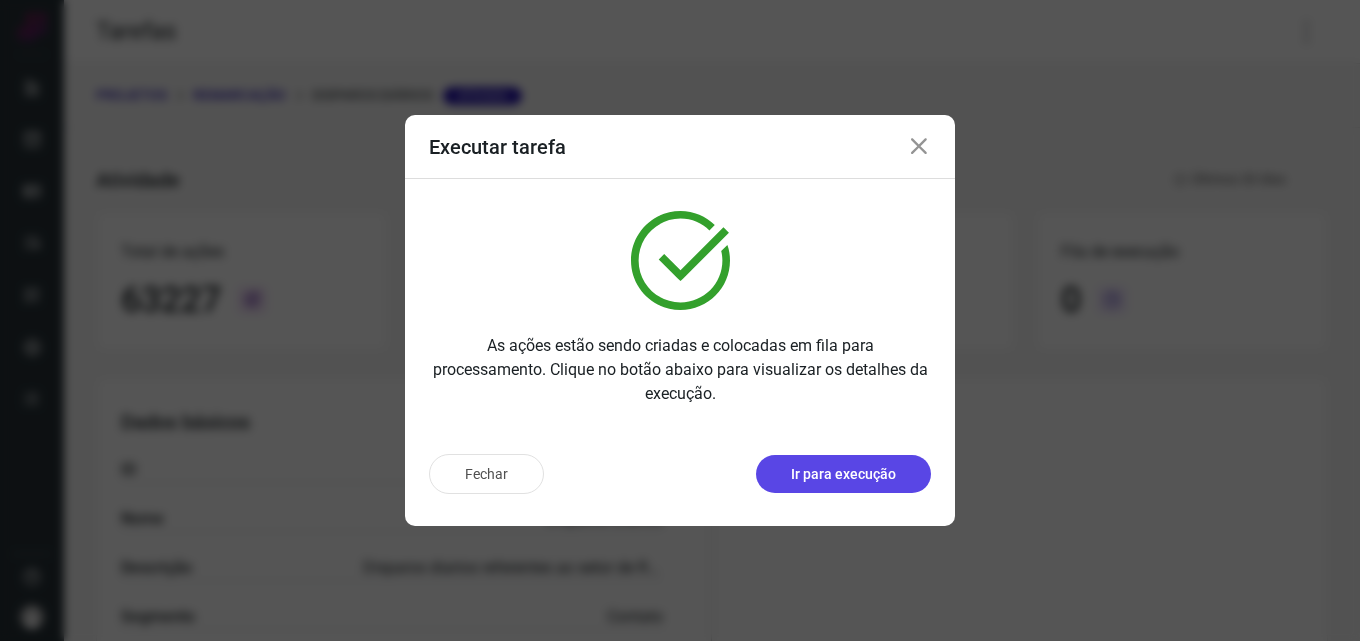 click on "Ir para execução" at bounding box center (843, 474) 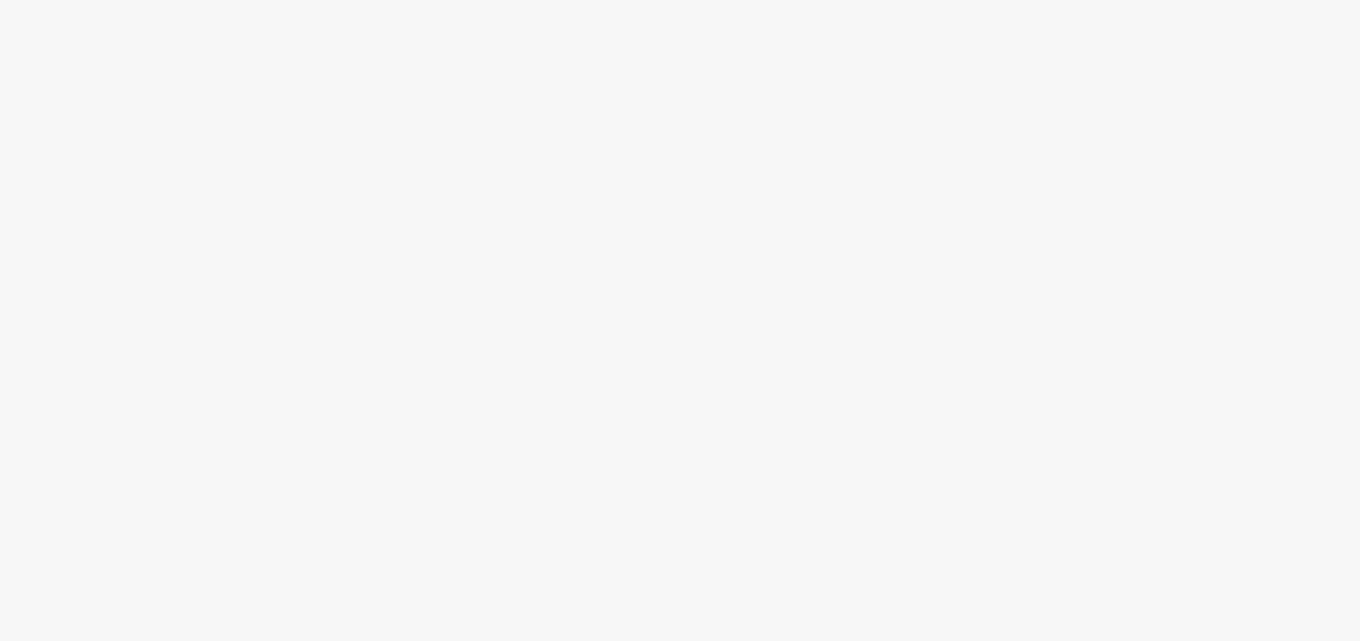 scroll, scrollTop: 0, scrollLeft: 0, axis: both 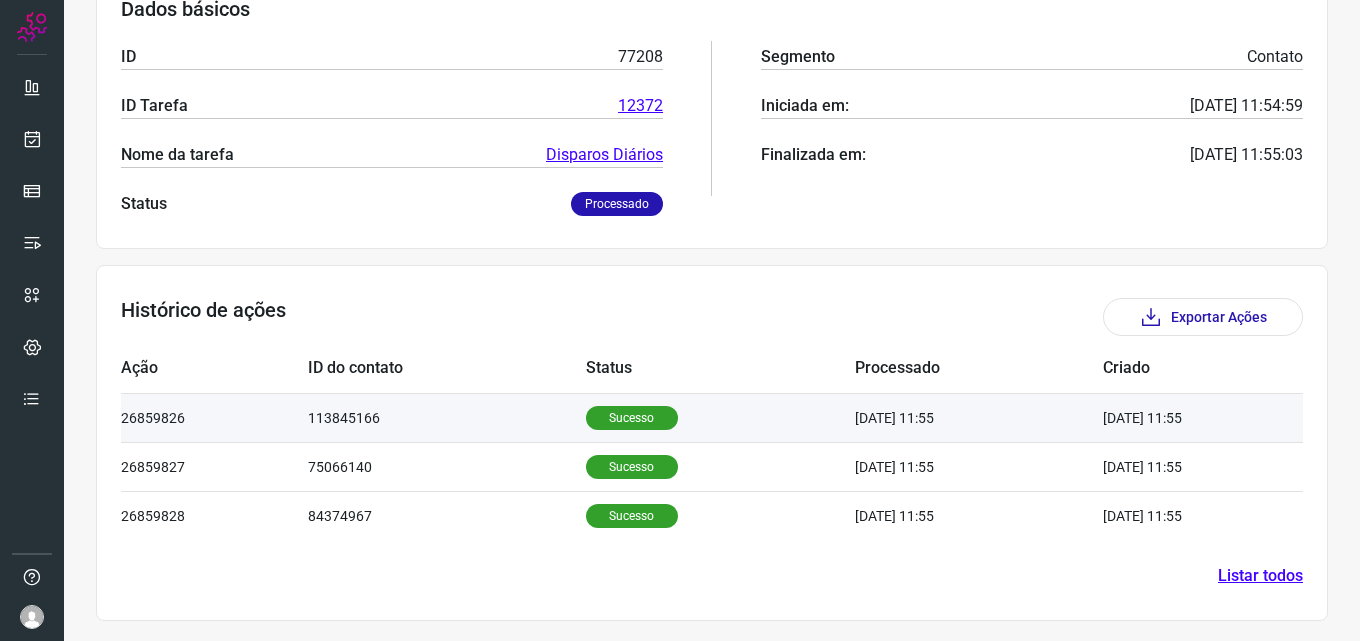 click on "Sucesso" at bounding box center [632, 418] 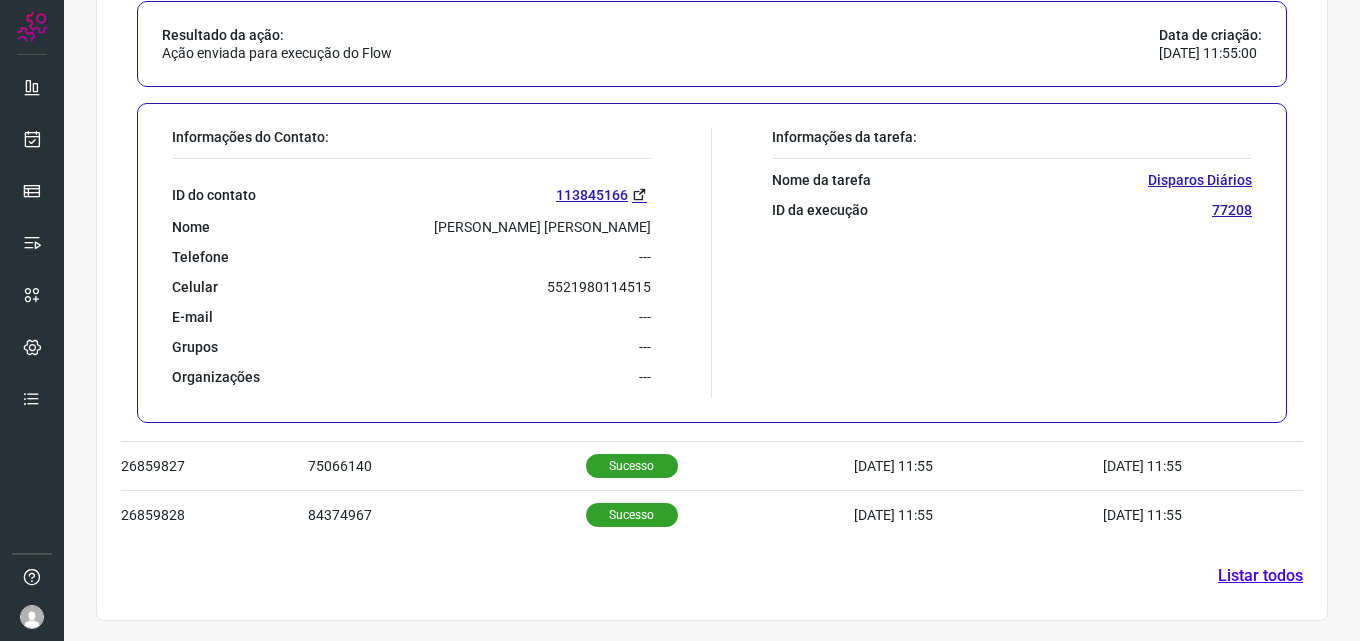 scroll, scrollTop: 817, scrollLeft: 0, axis: vertical 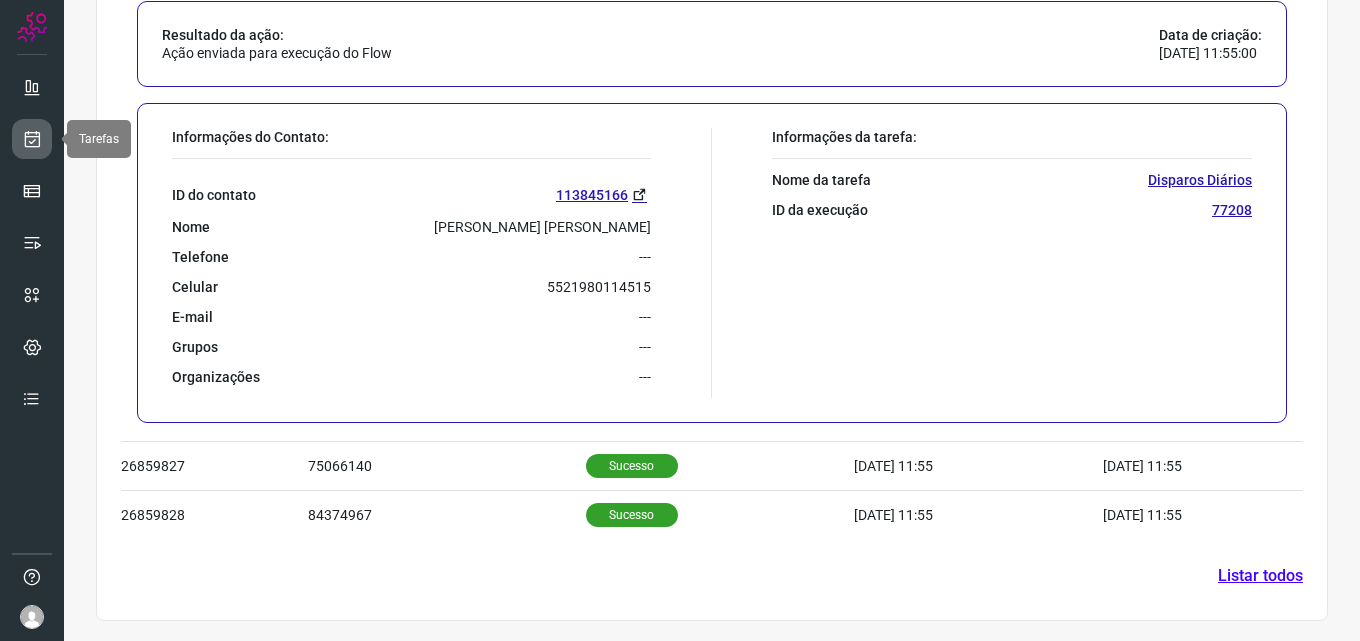 click at bounding box center (32, 139) 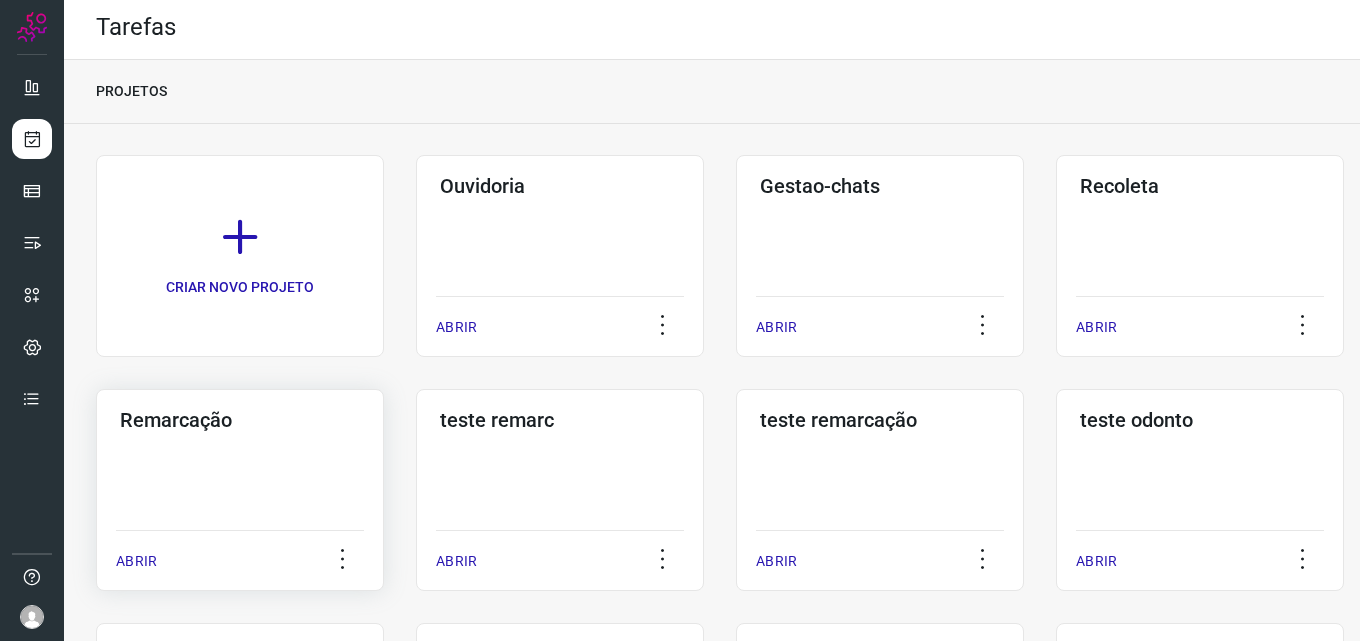 click on "Remarcação  ABRIR" 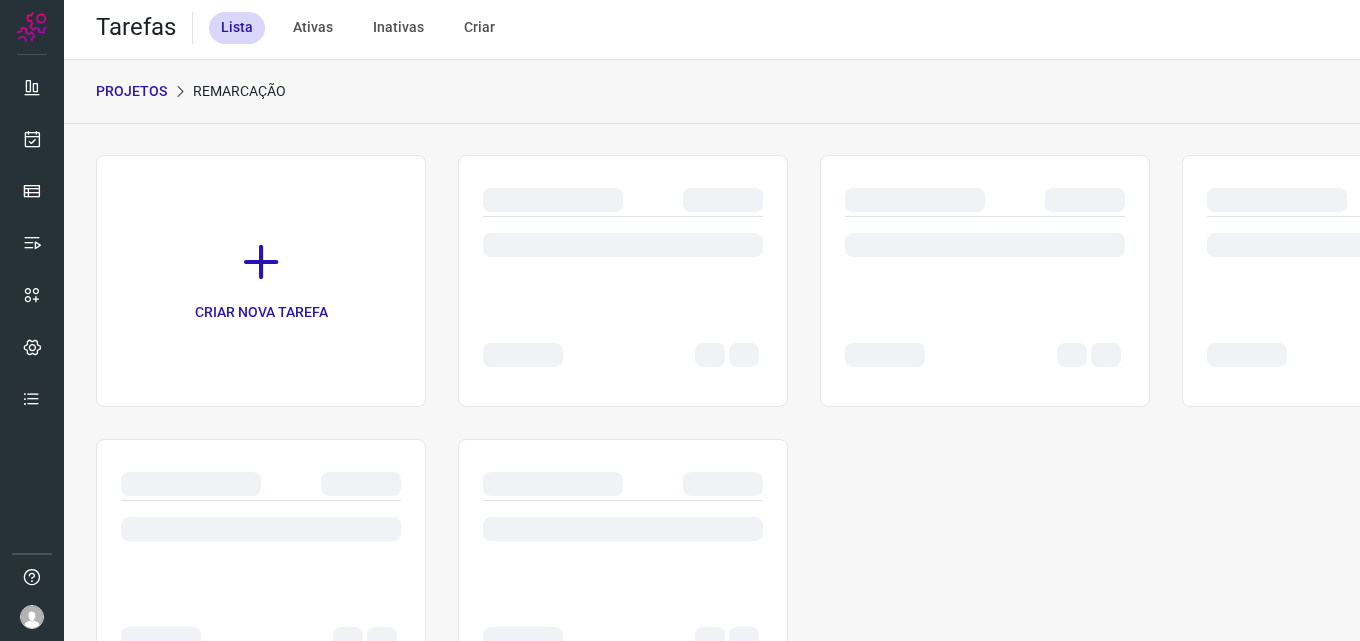 scroll, scrollTop: 0, scrollLeft: 0, axis: both 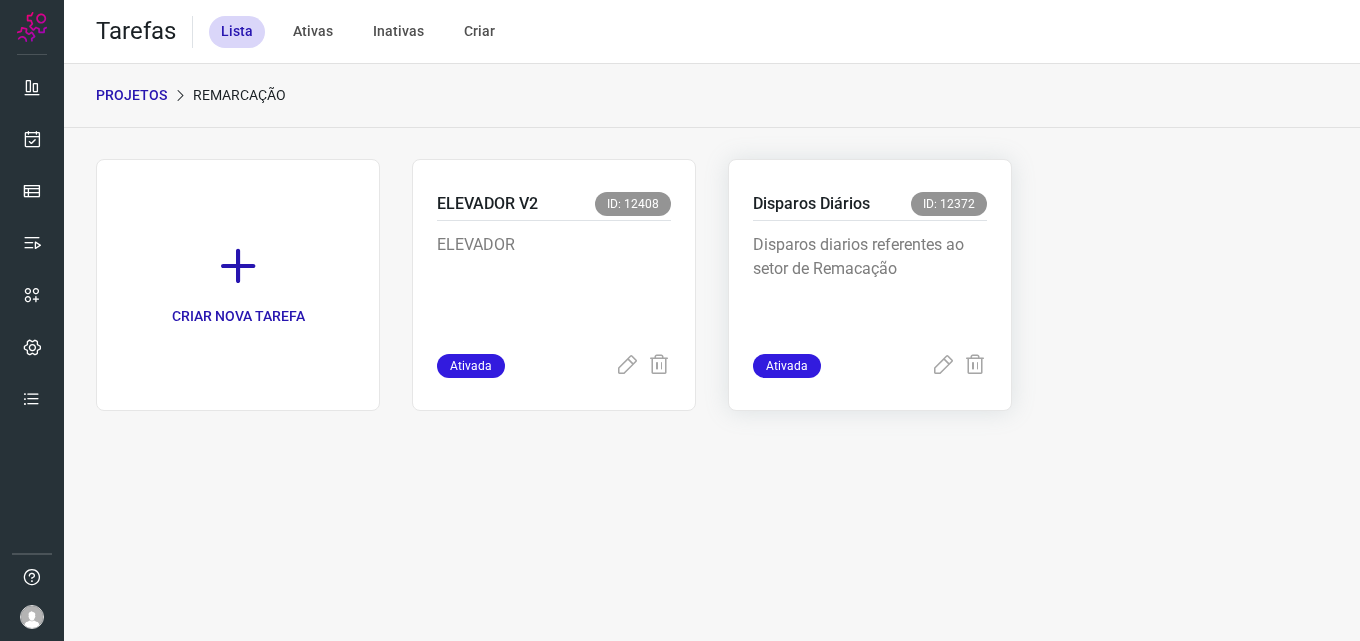 click on "Disparos diarios referentes ao setor de Remacação" at bounding box center [870, 283] 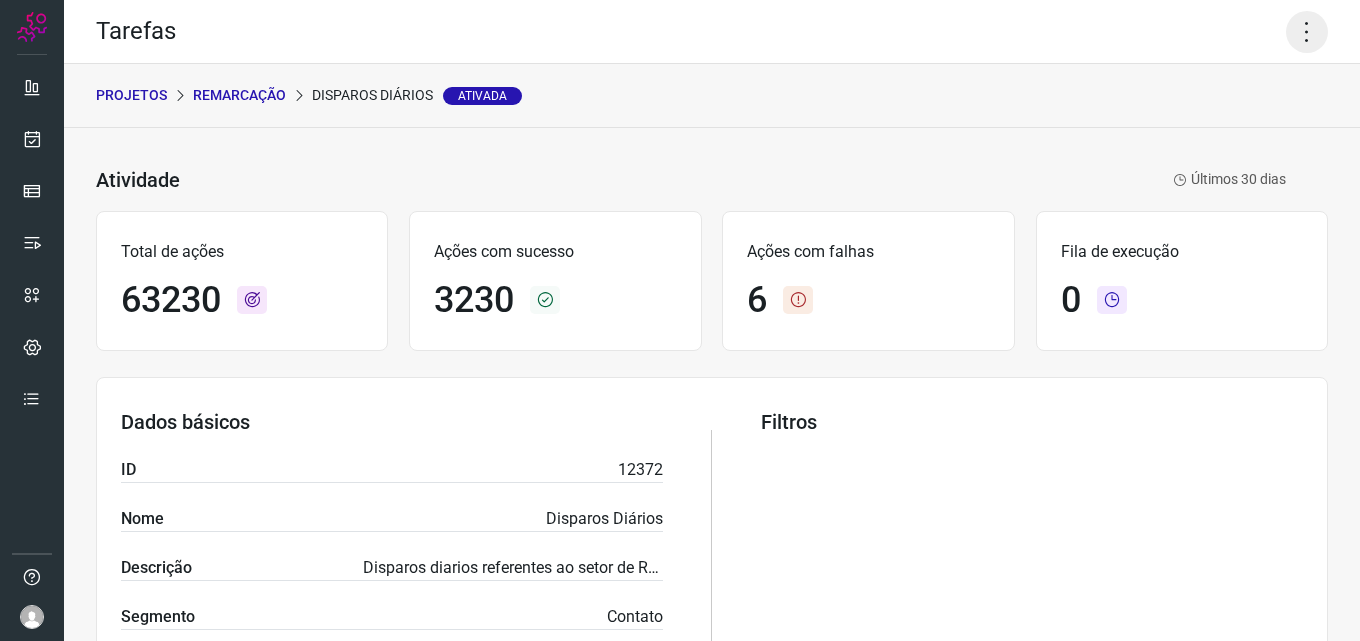click 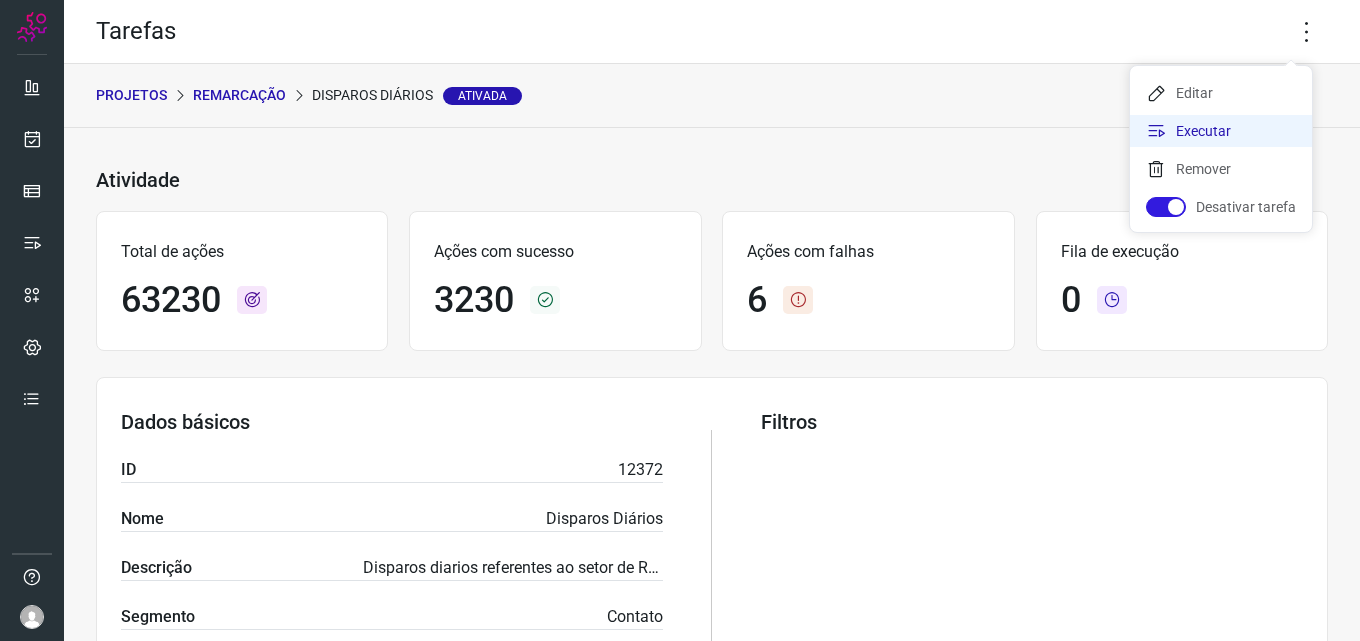 click on "Executar" 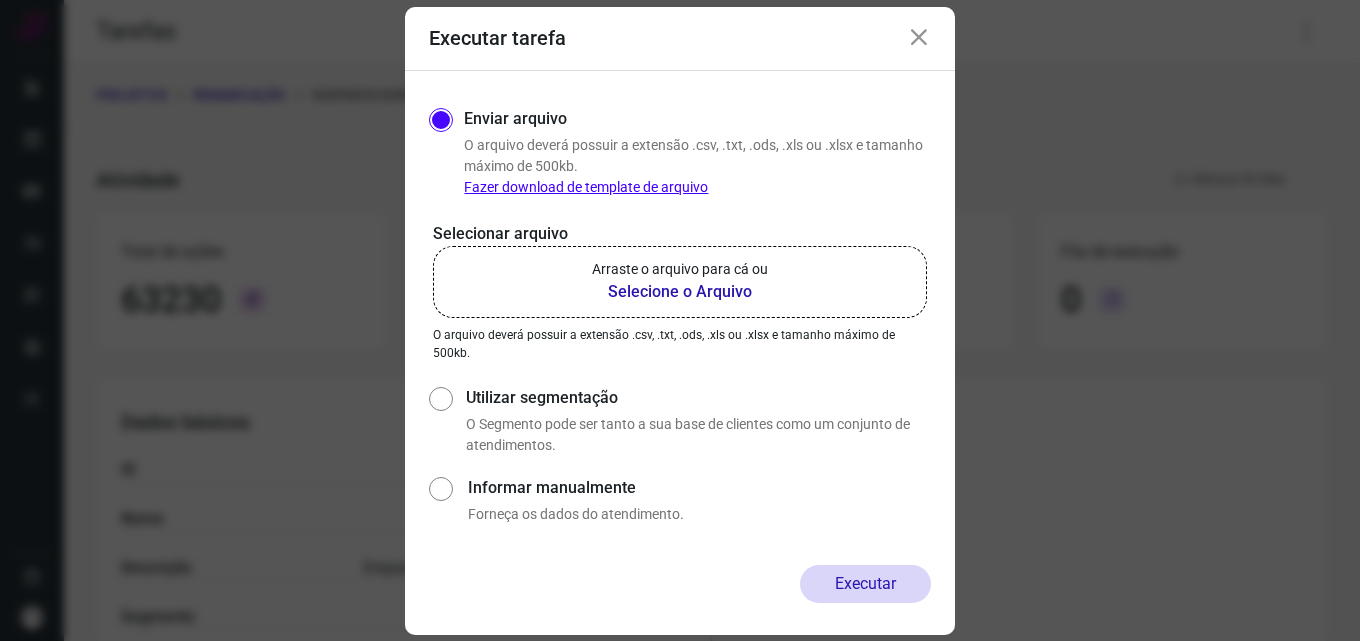 click on "Selecione o Arquivo" at bounding box center [680, 292] 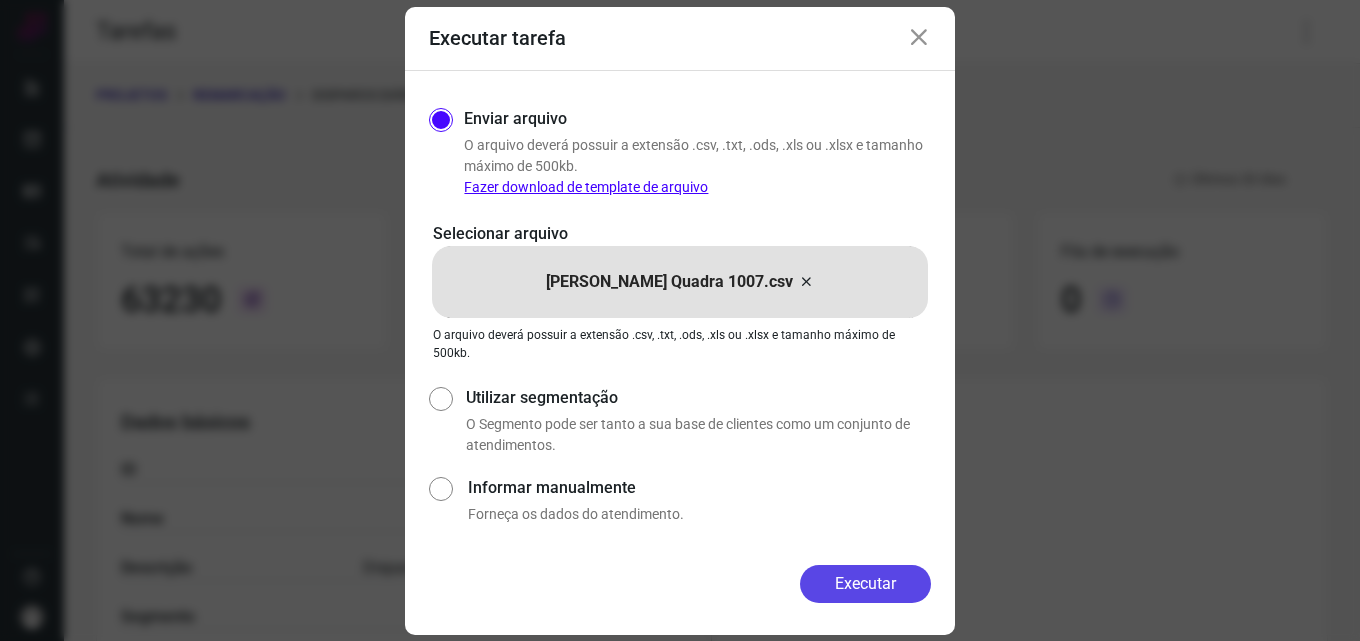 click on "Executar" at bounding box center [865, 584] 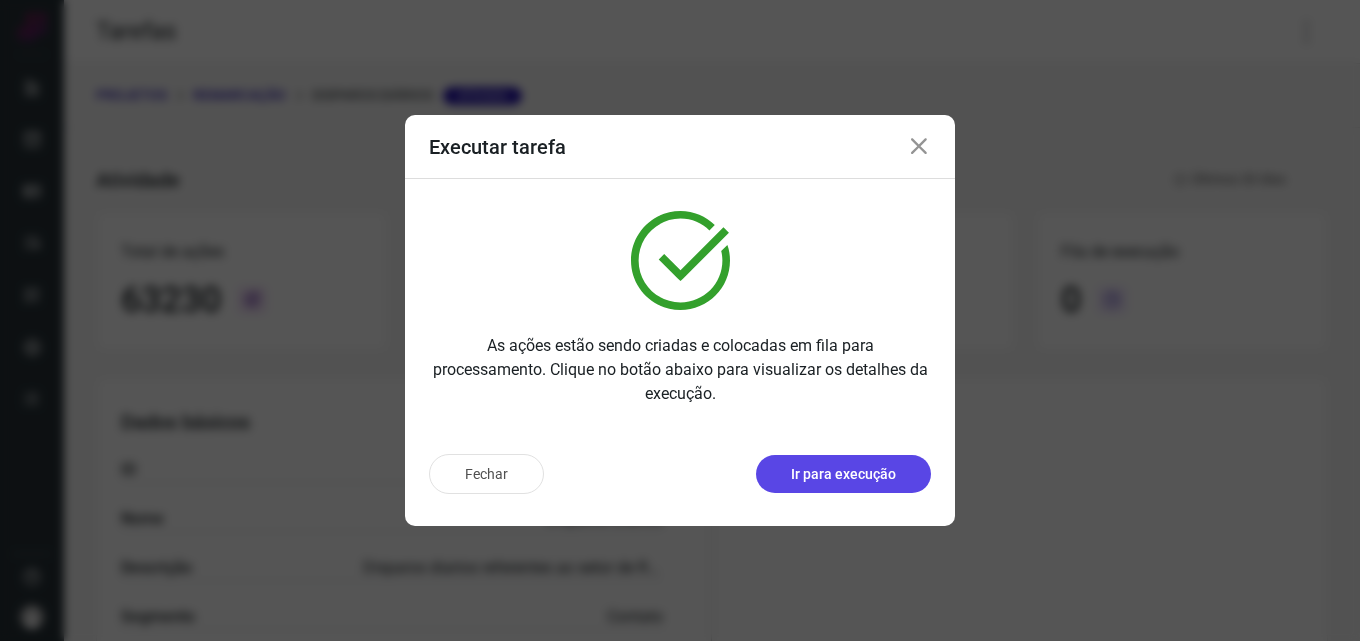 click on "Ir para execução" at bounding box center [843, 474] 